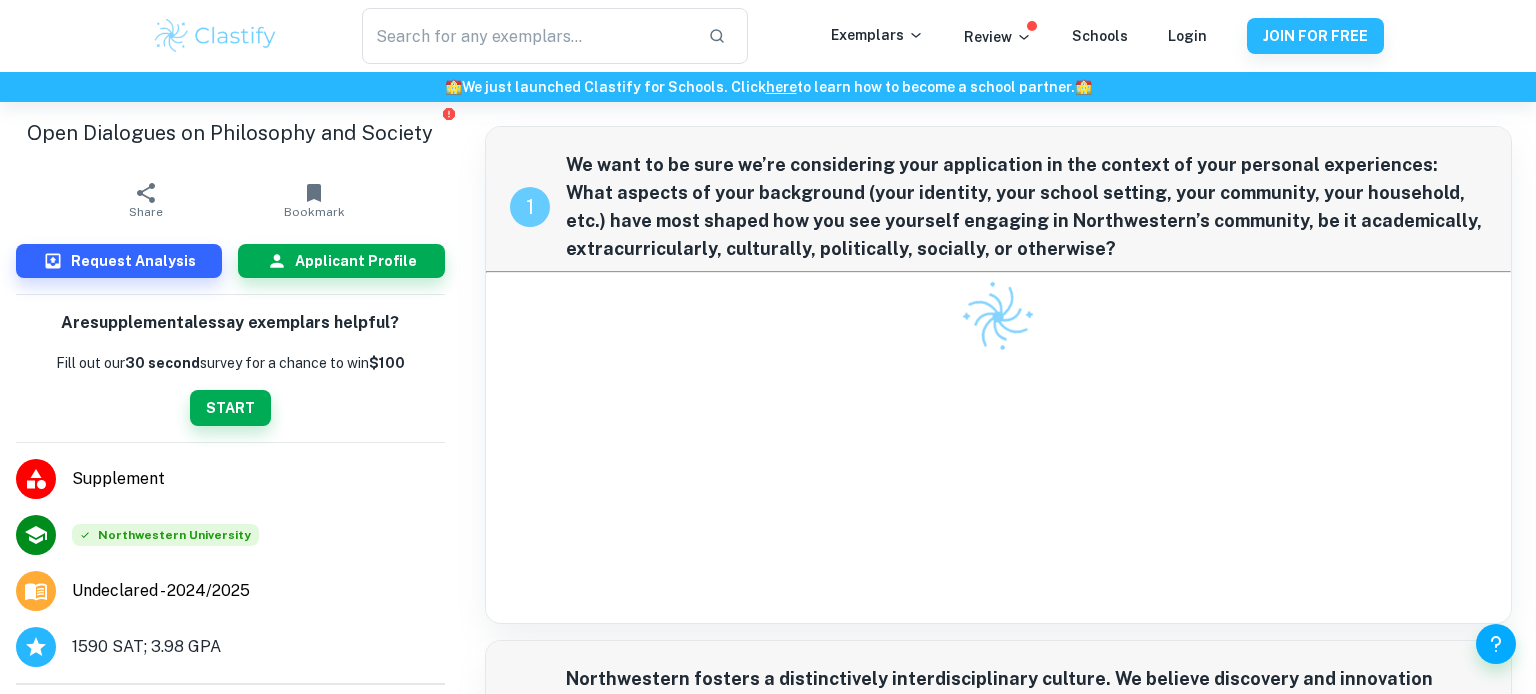 scroll, scrollTop: 0, scrollLeft: 0, axis: both 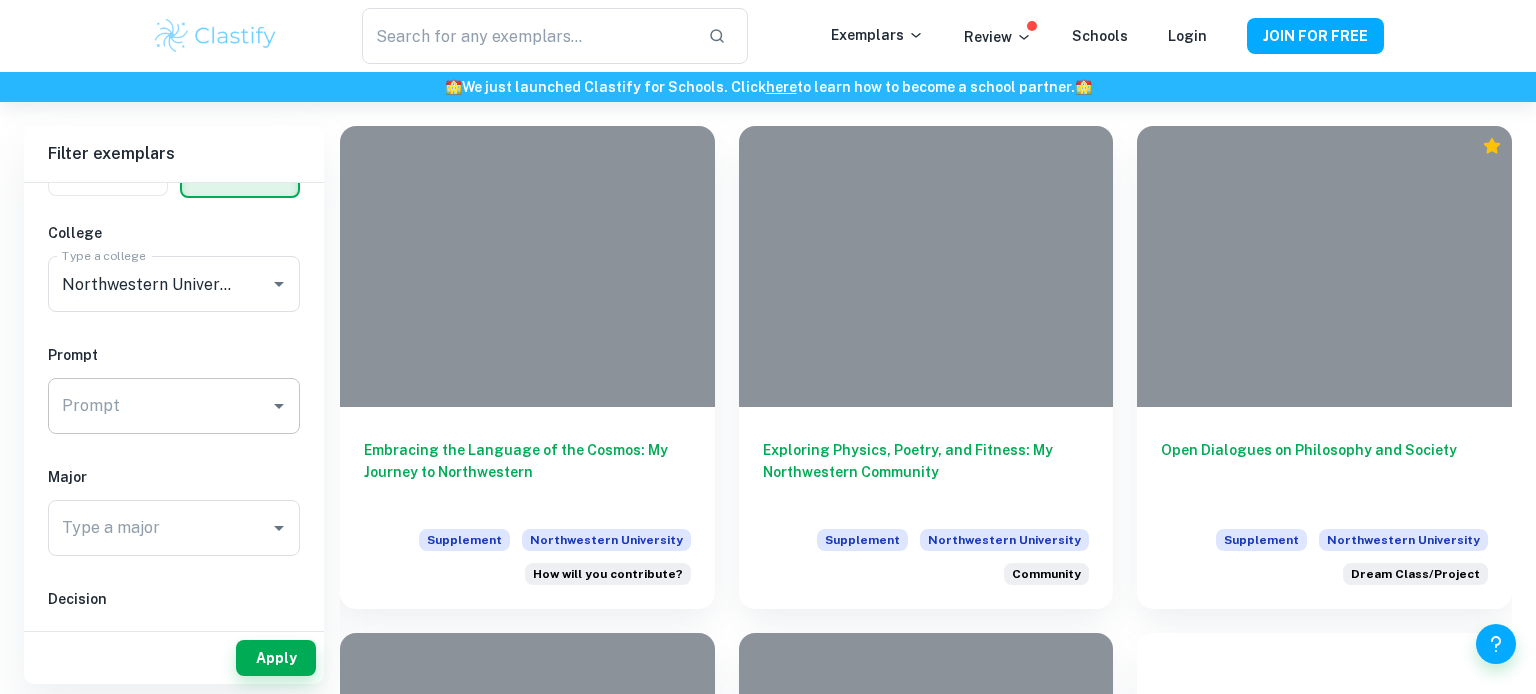 click on "Prompt" at bounding box center (159, 406) 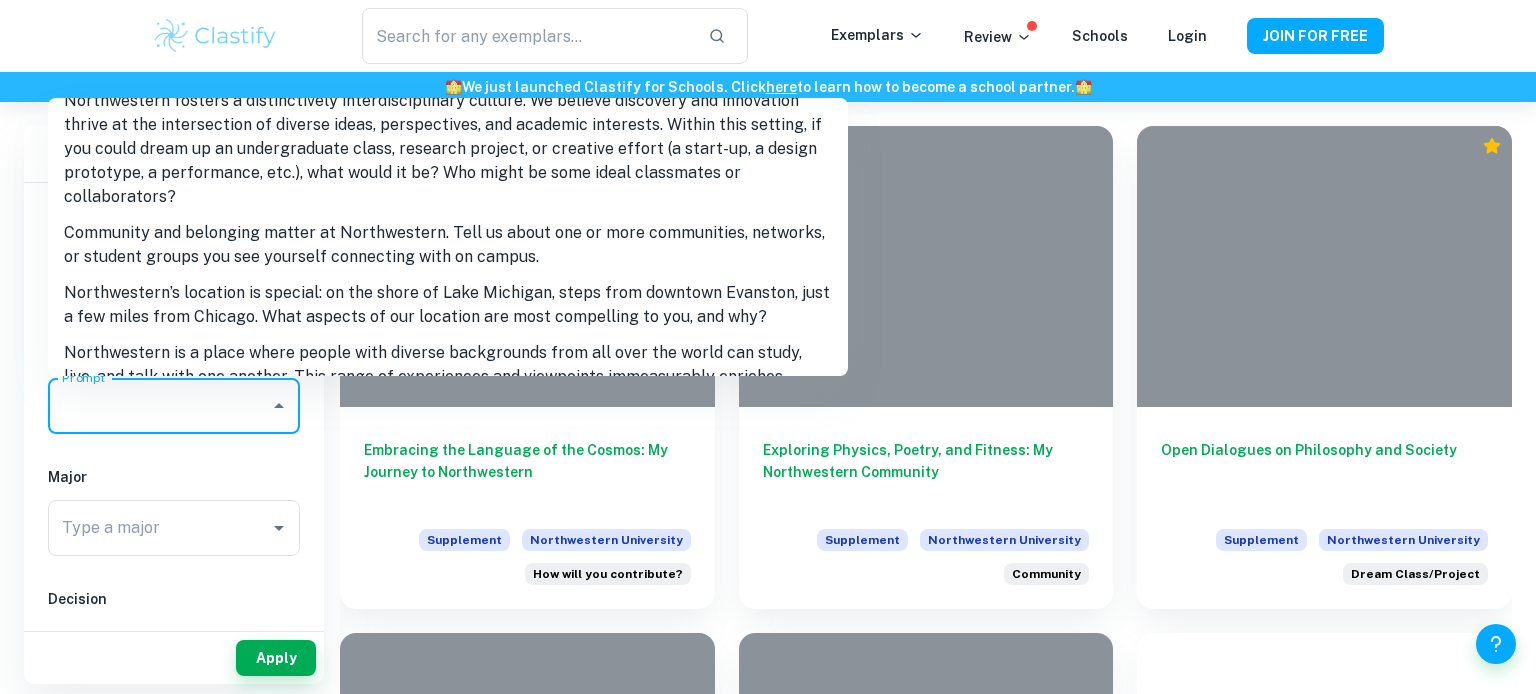 scroll, scrollTop: 264, scrollLeft: 0, axis: vertical 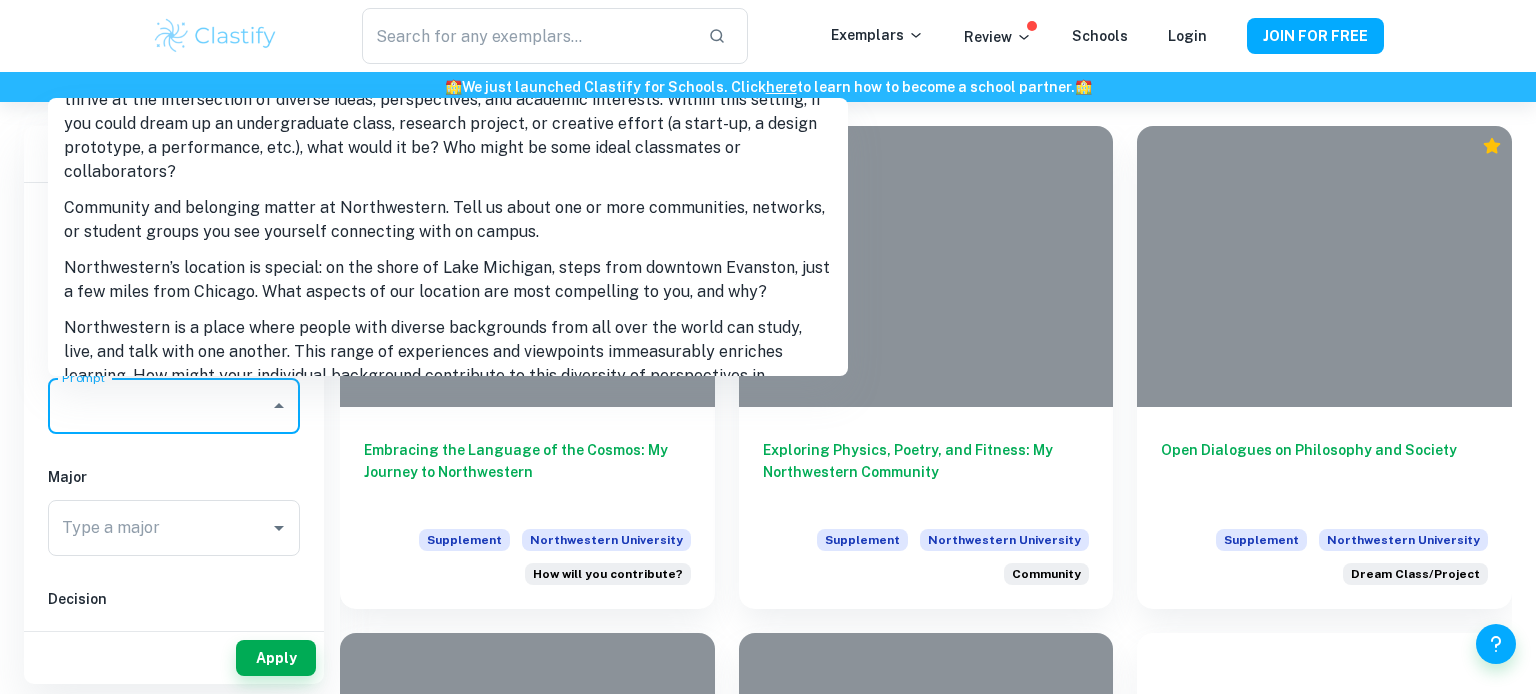 click on "Community and belonging matter at Northwestern. Tell us about one or more communities, networks, or student groups you see yourself connecting with on campus." at bounding box center (448, 220) 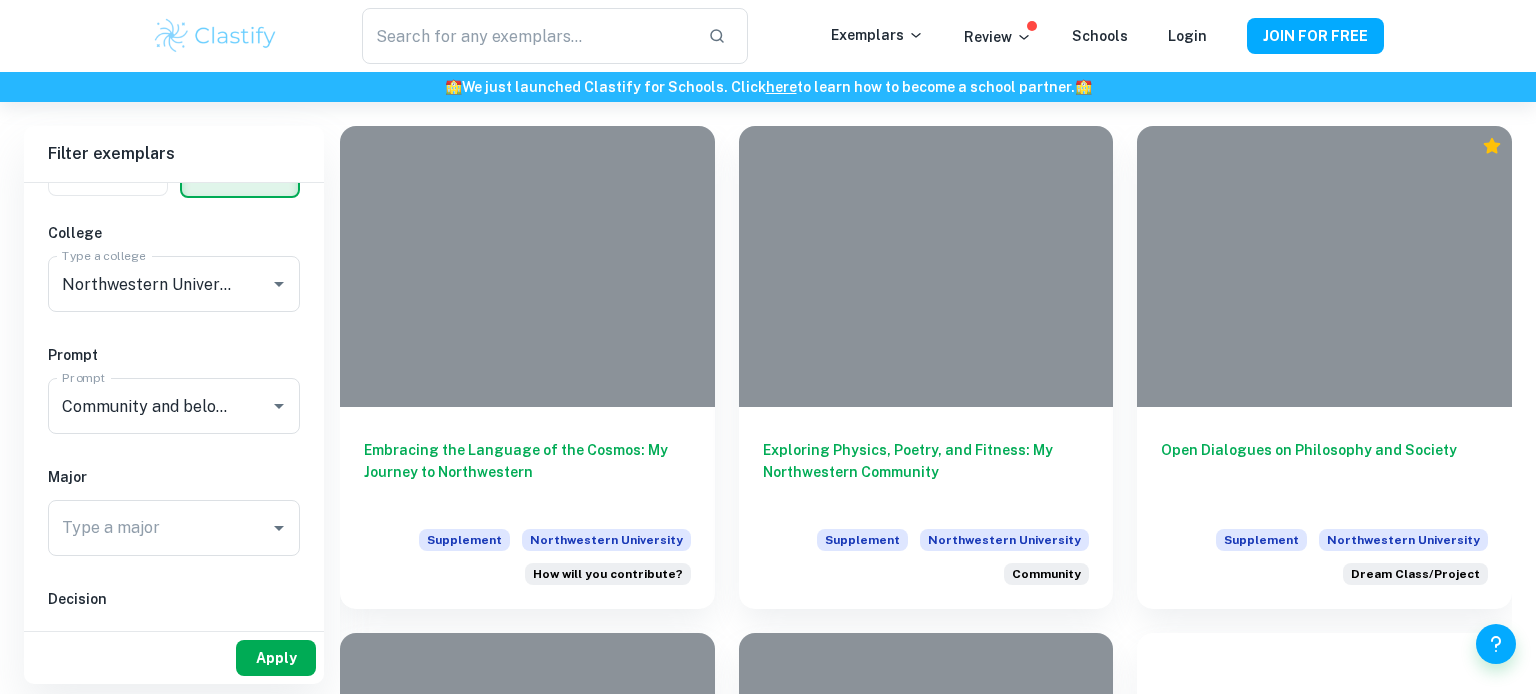 click on "Apply" at bounding box center (276, 658) 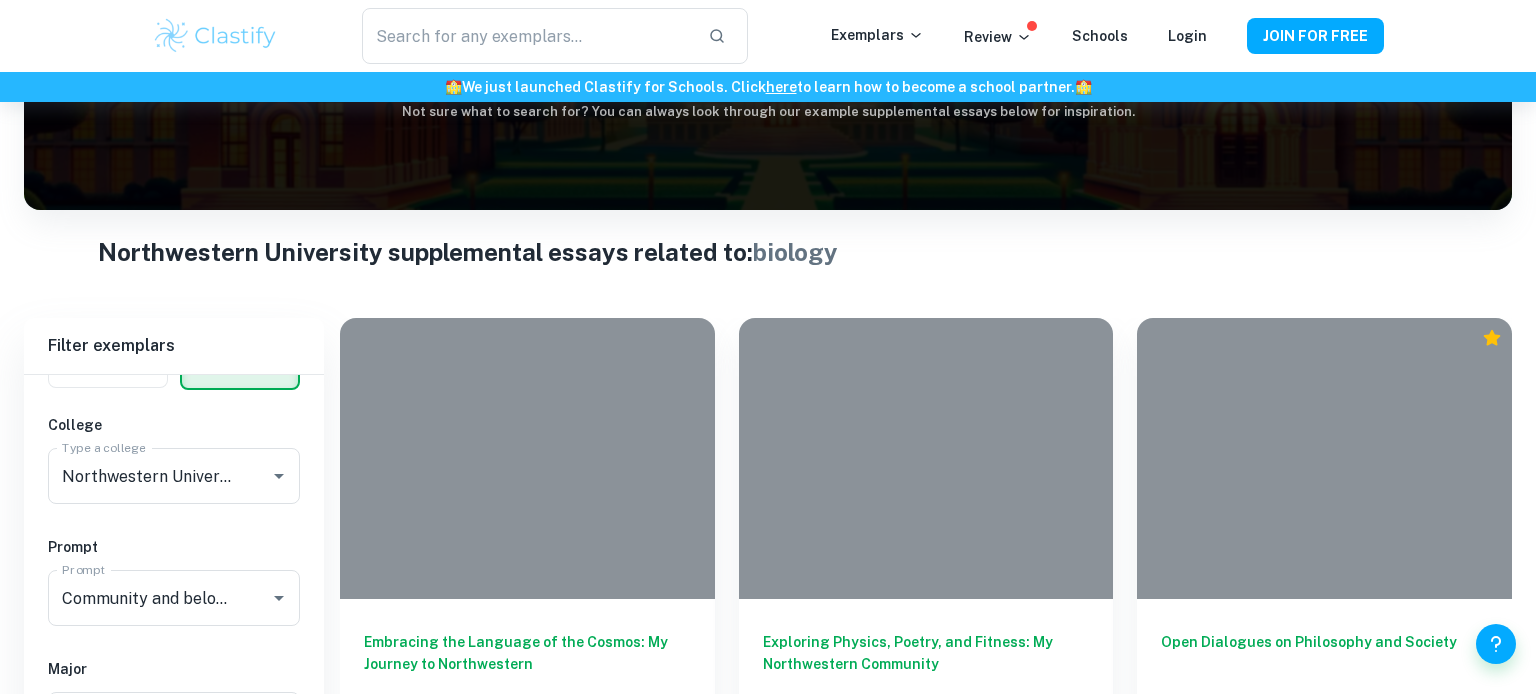scroll, scrollTop: 450, scrollLeft: 0, axis: vertical 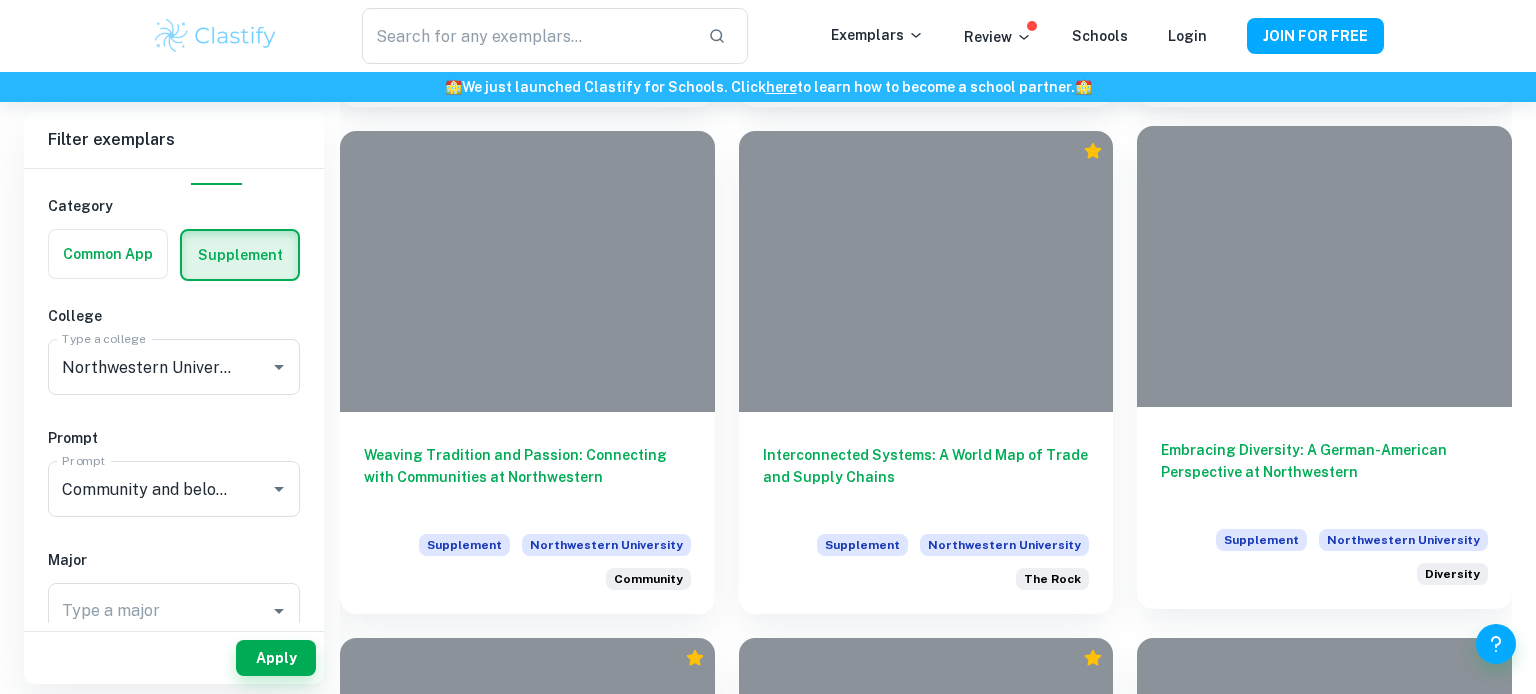 click on "Embracing Diversity: A German-American Perspective at Northwestern" at bounding box center (1324, 472) 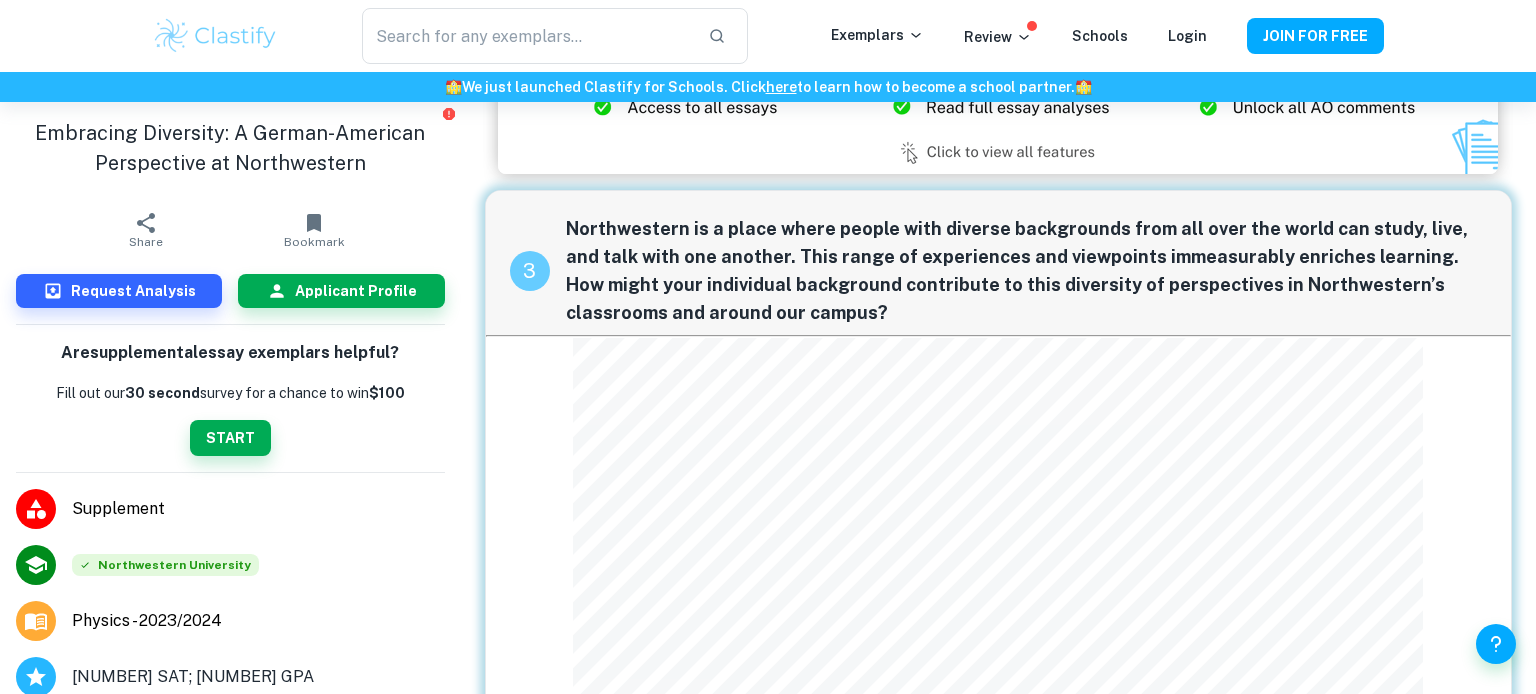 scroll, scrollTop: 1504, scrollLeft: 0, axis: vertical 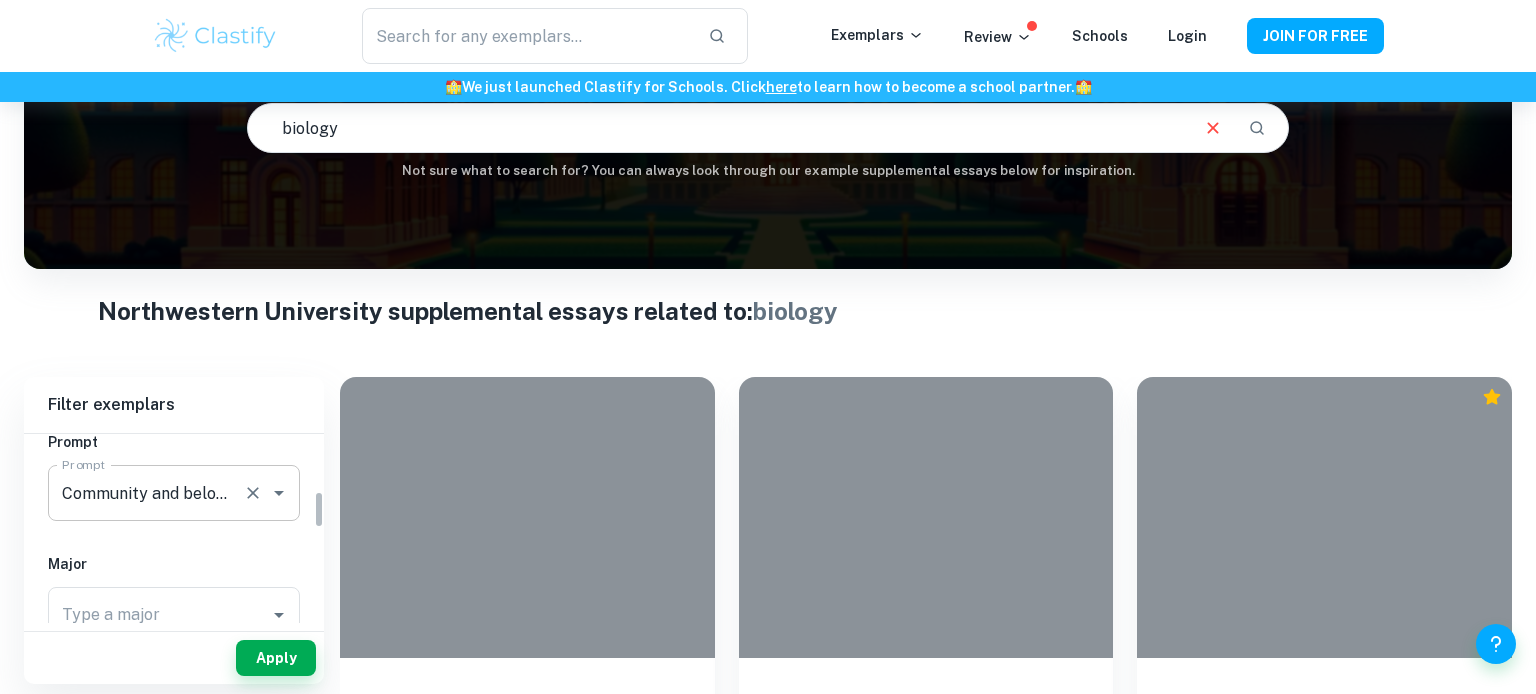 click on "Community and belonging matter at Northwestern. Tell us about one or more communities, networks, or student groups you see yourself connecting with on campus." at bounding box center (146, 493) 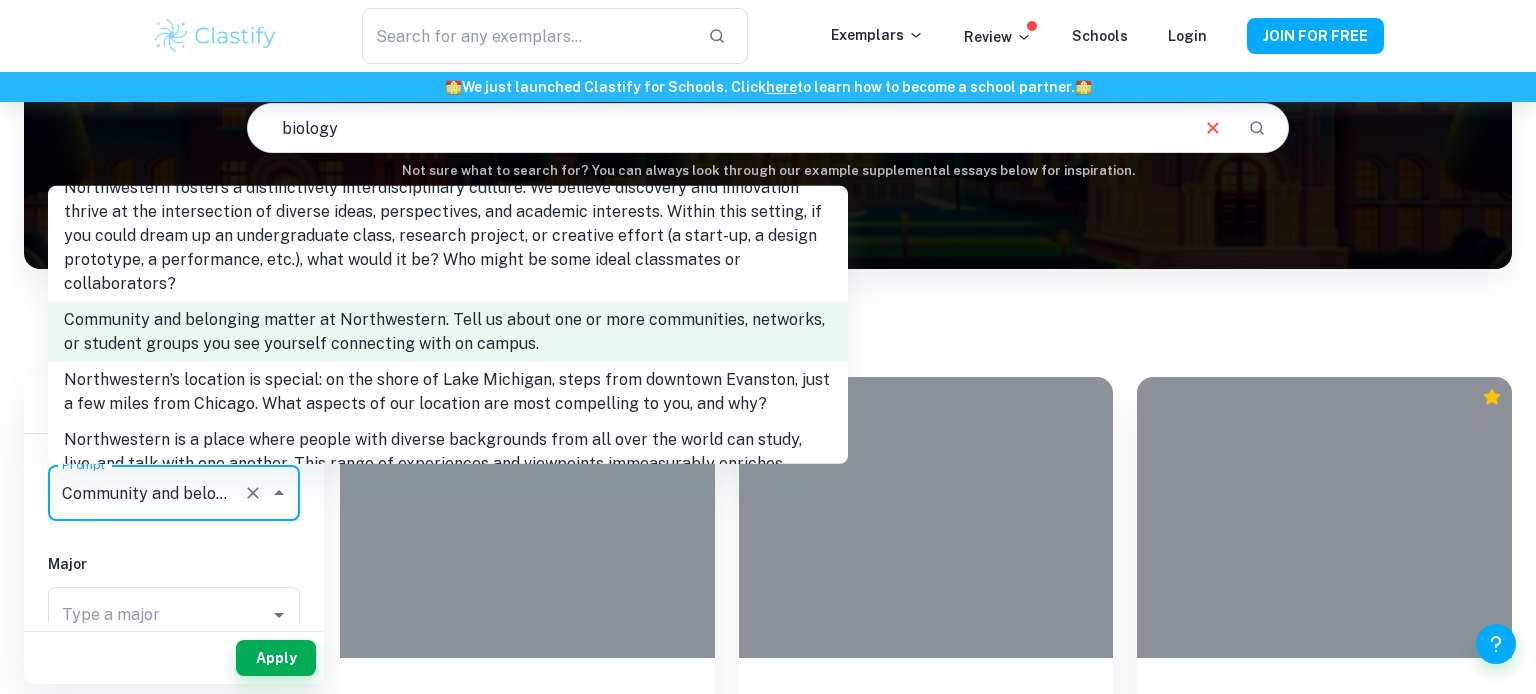 scroll, scrollTop: 251, scrollLeft: 0, axis: vertical 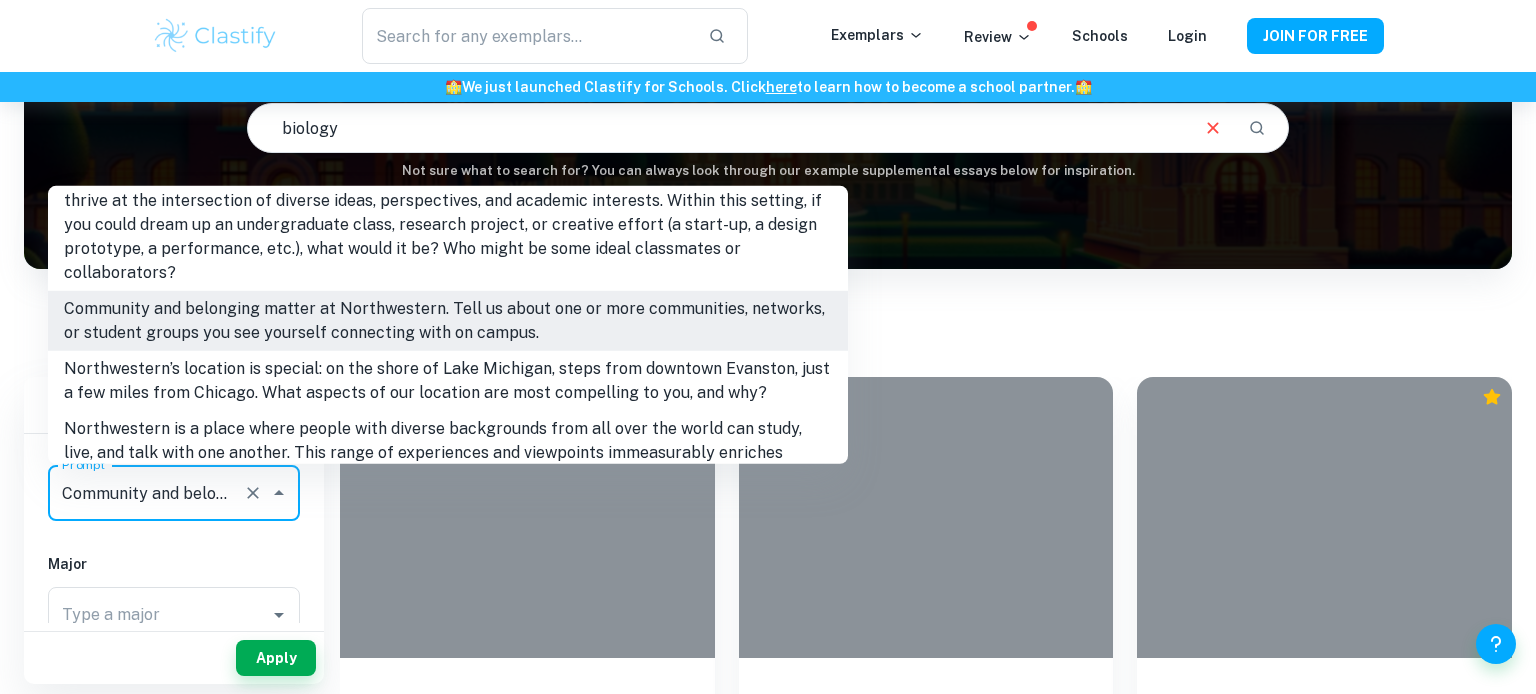 click on "Community and belonging matter at Northwestern. Tell us about one or more communities, networks, or student groups you see yourself connecting with on campus." at bounding box center (448, 321) 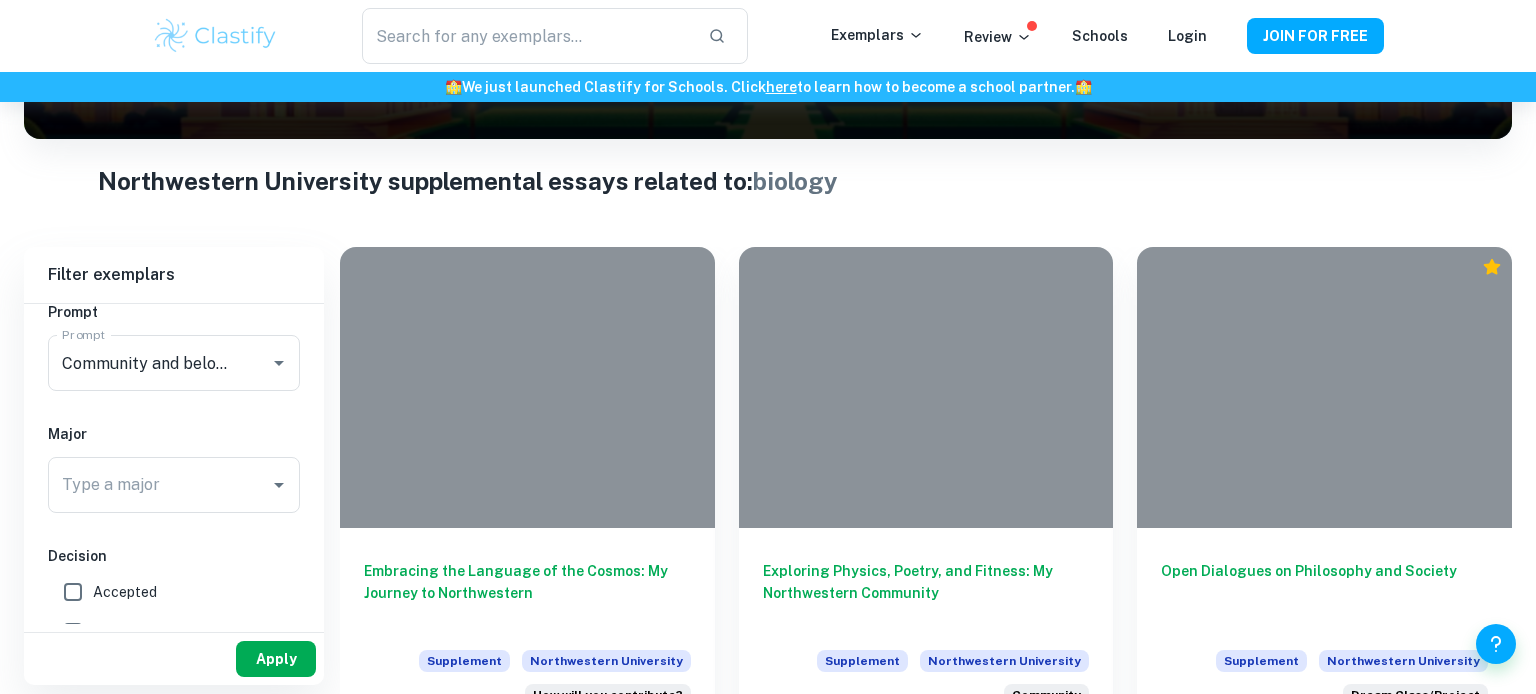 click on "Apply" at bounding box center [276, 659] 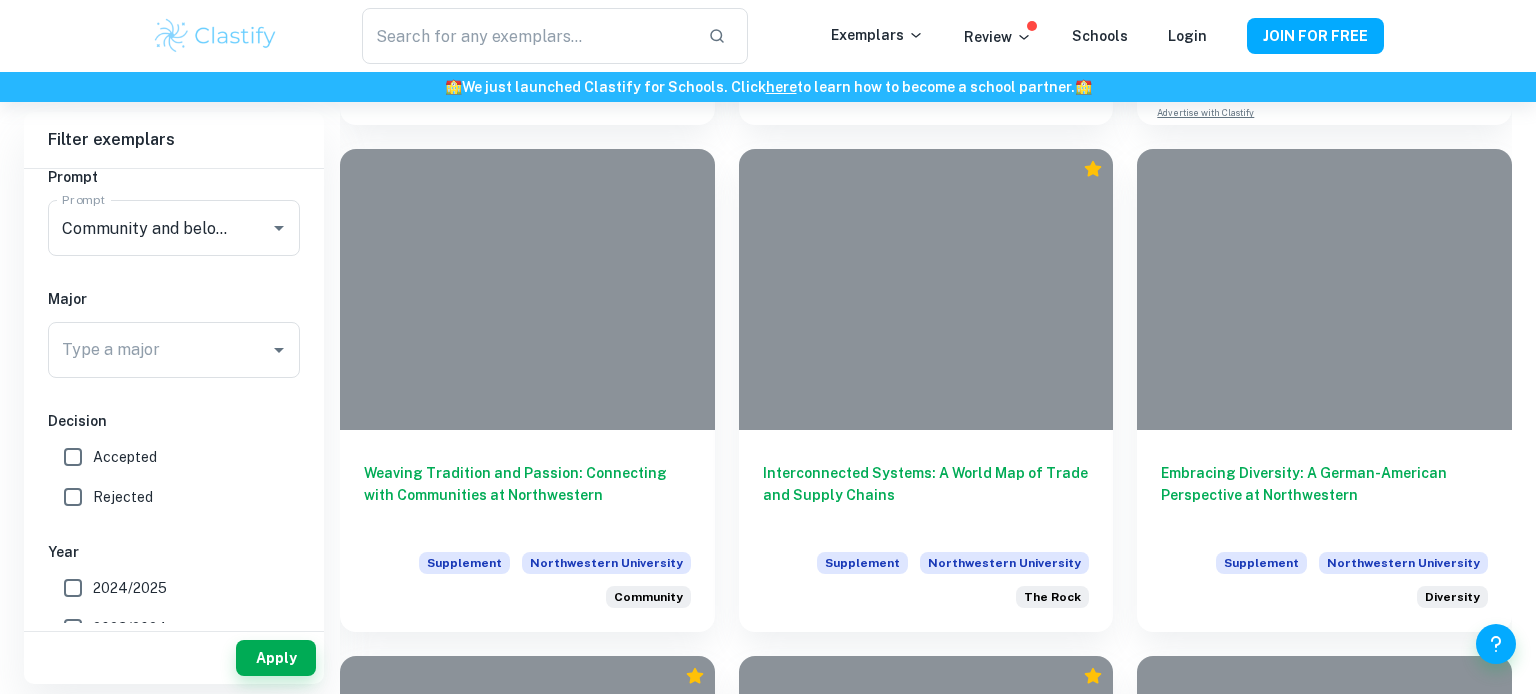 scroll, scrollTop: 1439, scrollLeft: 0, axis: vertical 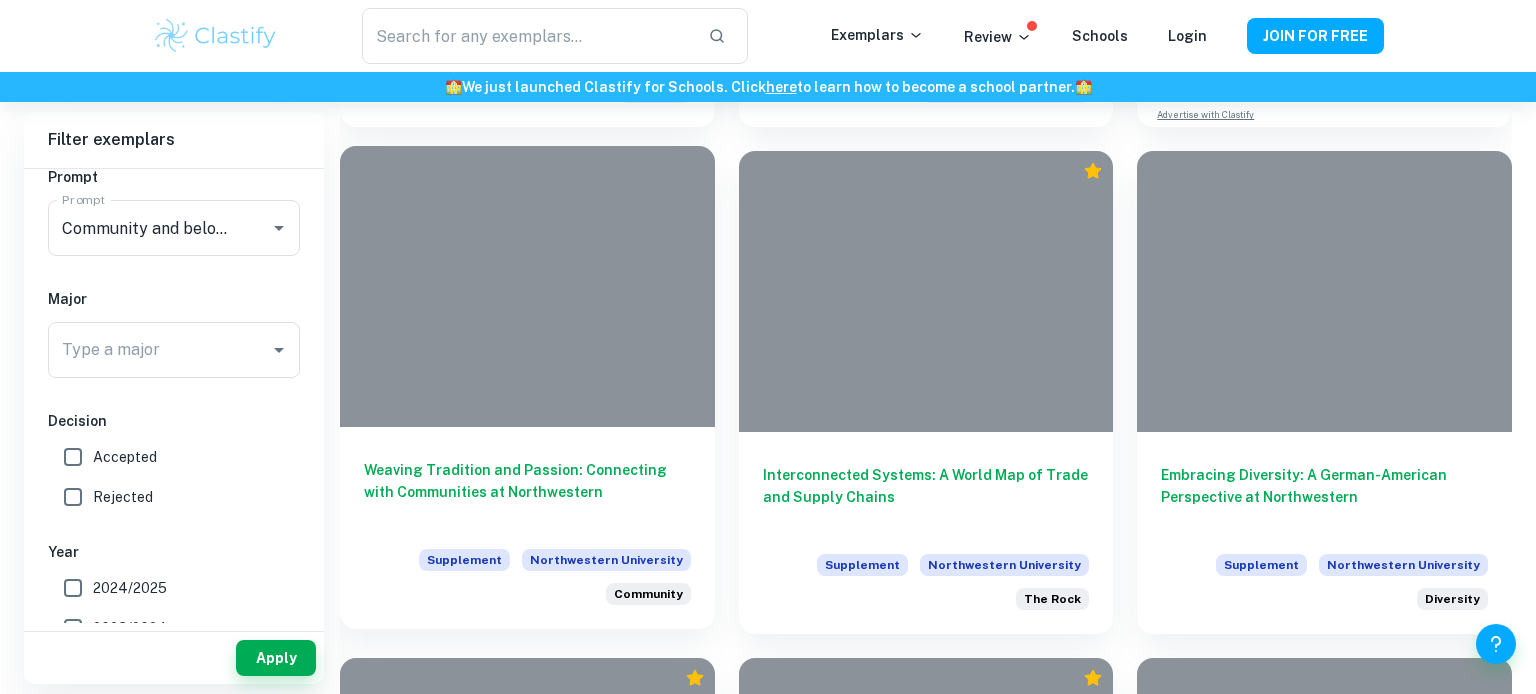 click on "Weaving Tradition and Passion: Connecting with Communities at Northwestern" at bounding box center (527, 492) 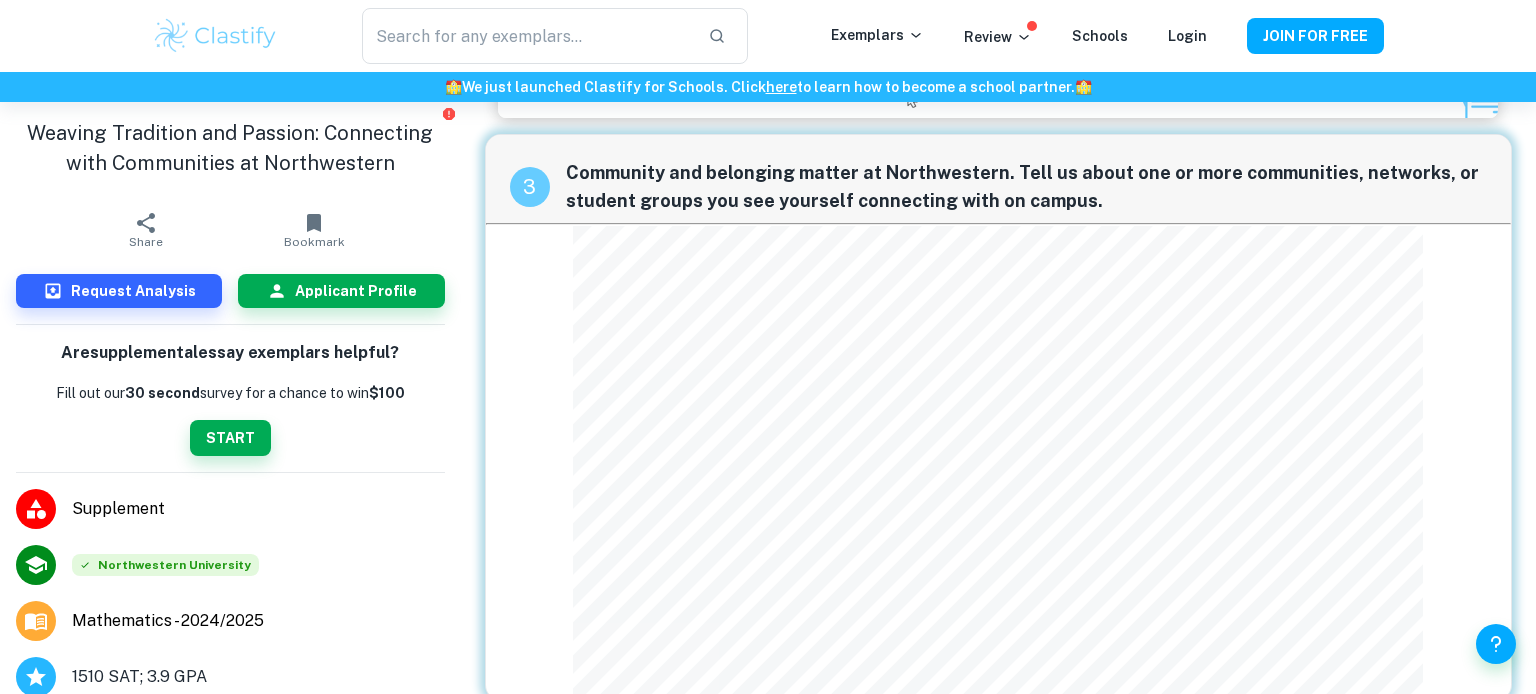 scroll, scrollTop: 1817, scrollLeft: 0, axis: vertical 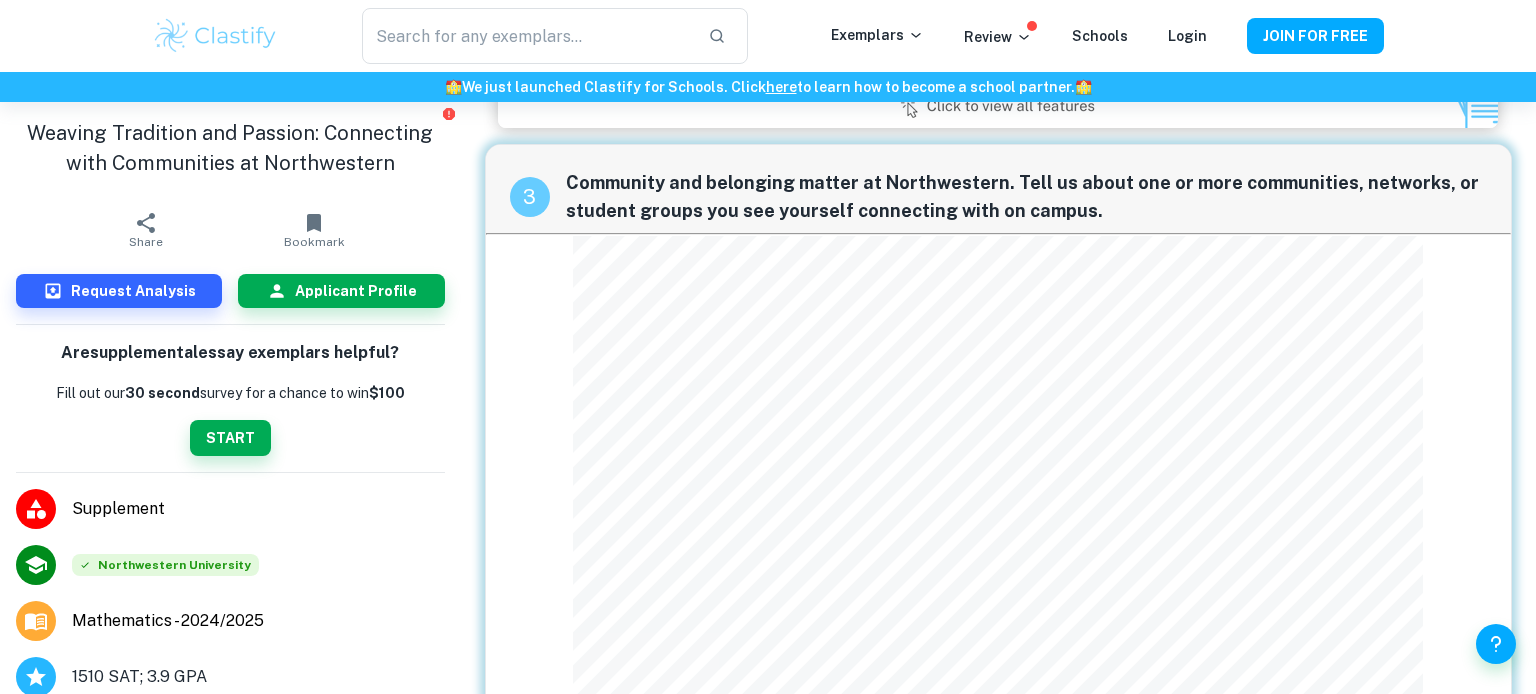 click on "3 Community and belonging matter at Northwestern. Tell us about one or more communities, networks, or student groups you see yourself connecting with on campus." at bounding box center [998, 427] 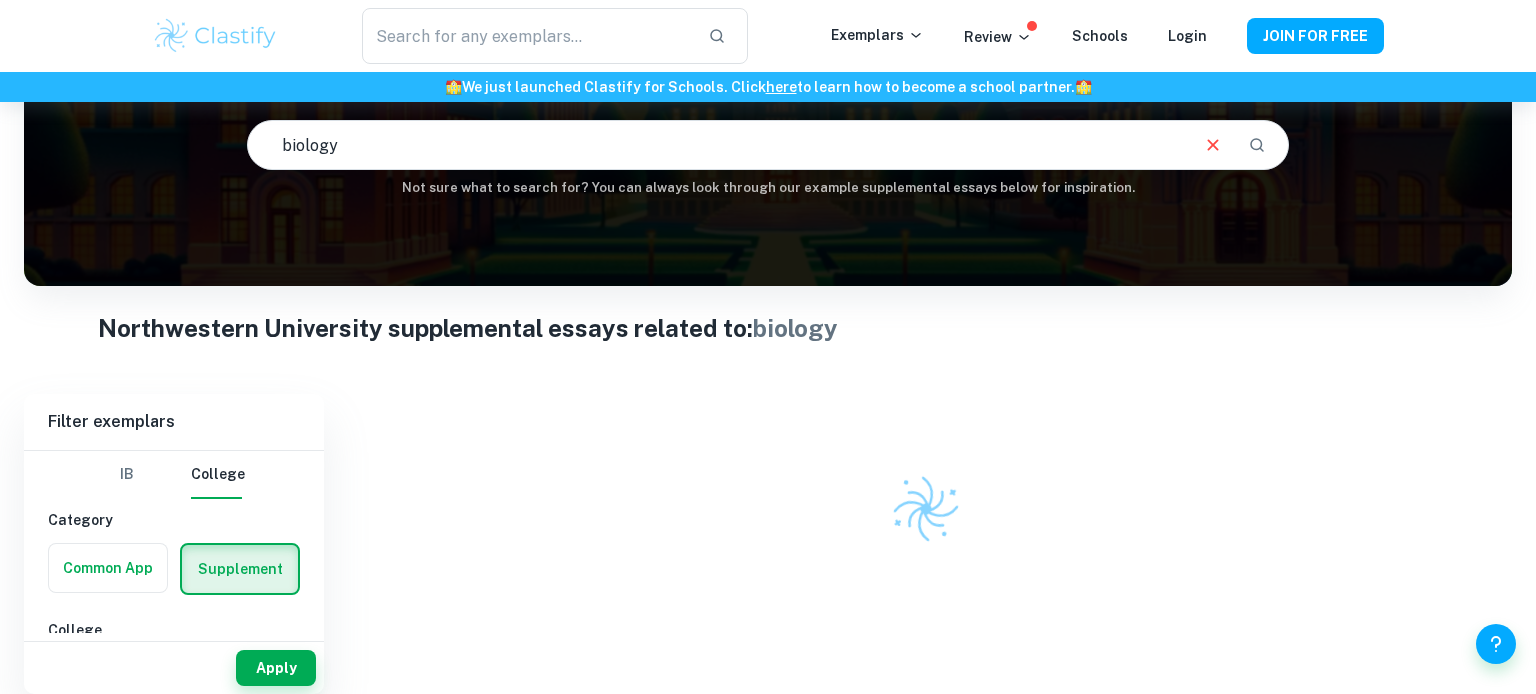 scroll, scrollTop: 181, scrollLeft: 0, axis: vertical 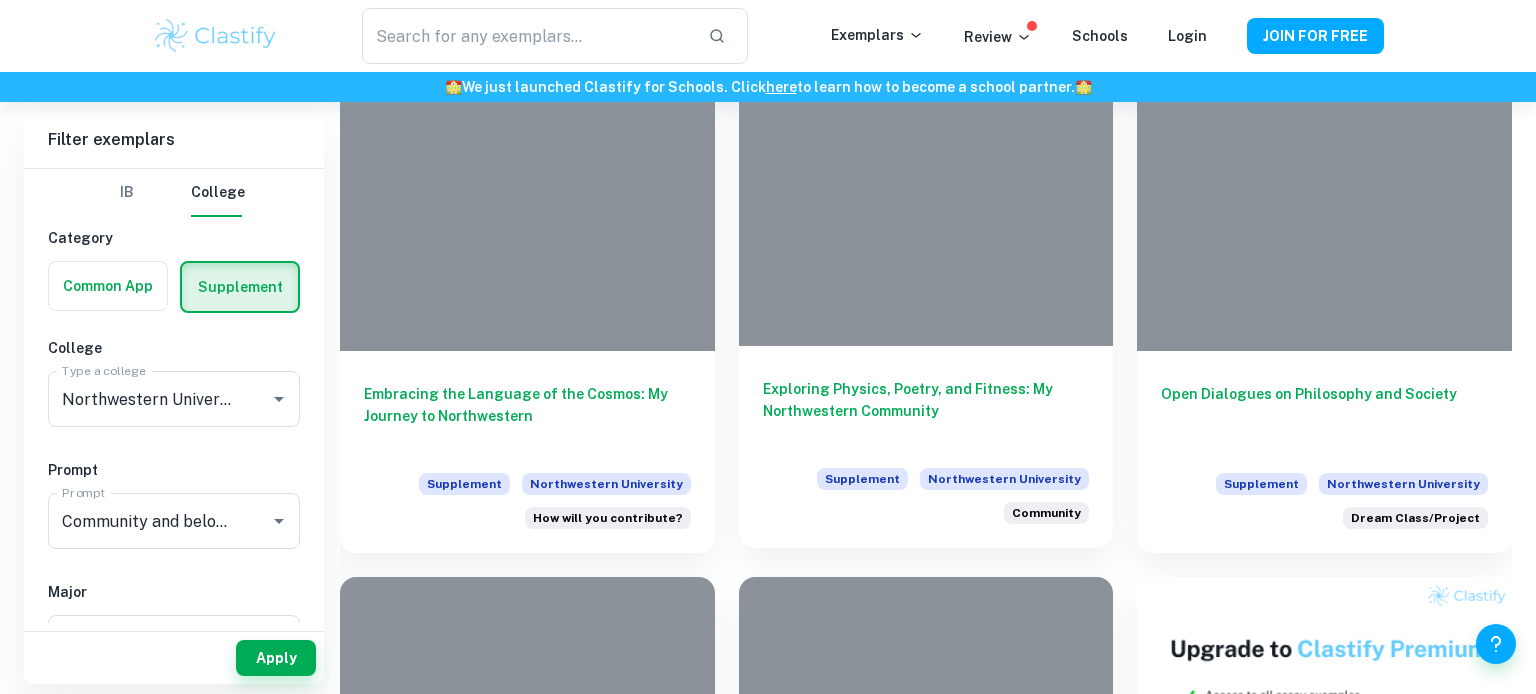 click on "Exploring Physics, Poetry, and Fitness: My Northwestern Community" at bounding box center (926, 411) 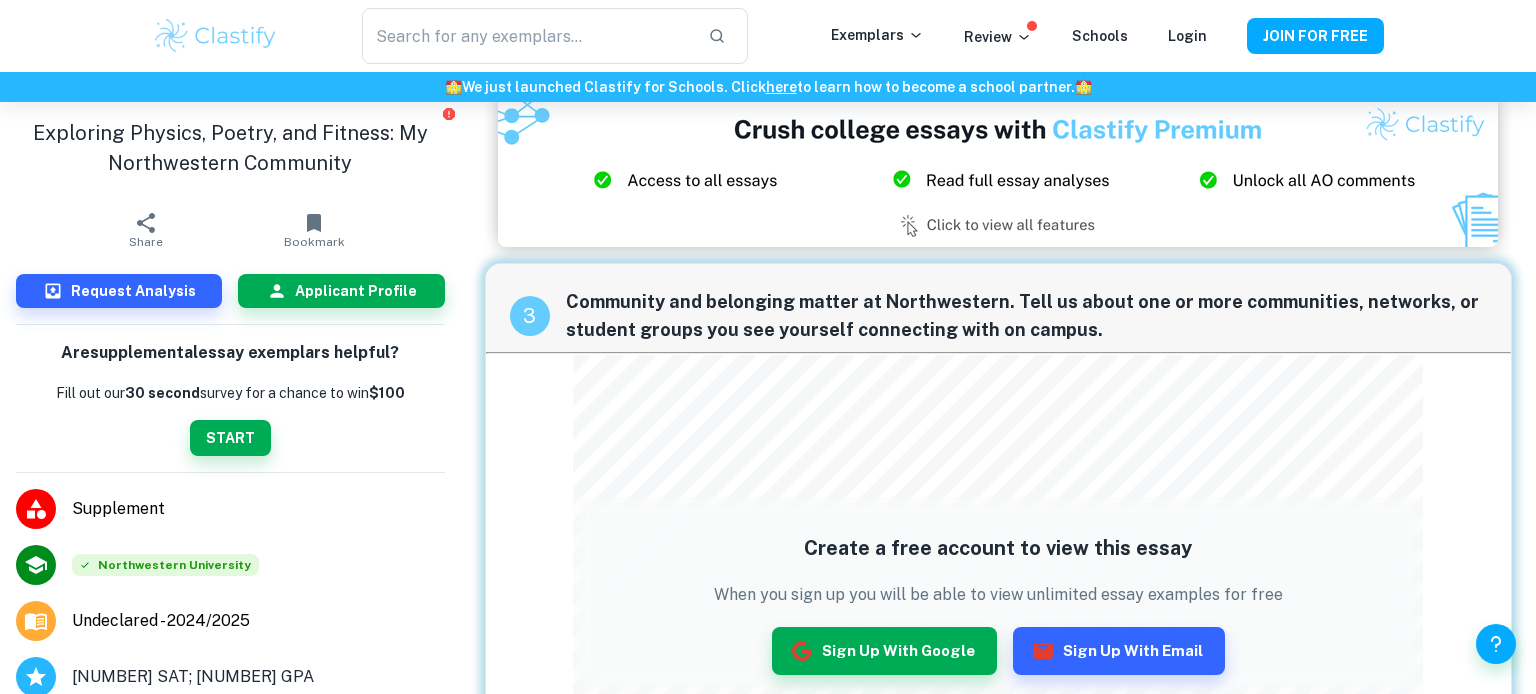 scroll, scrollTop: 1707, scrollLeft: 0, axis: vertical 